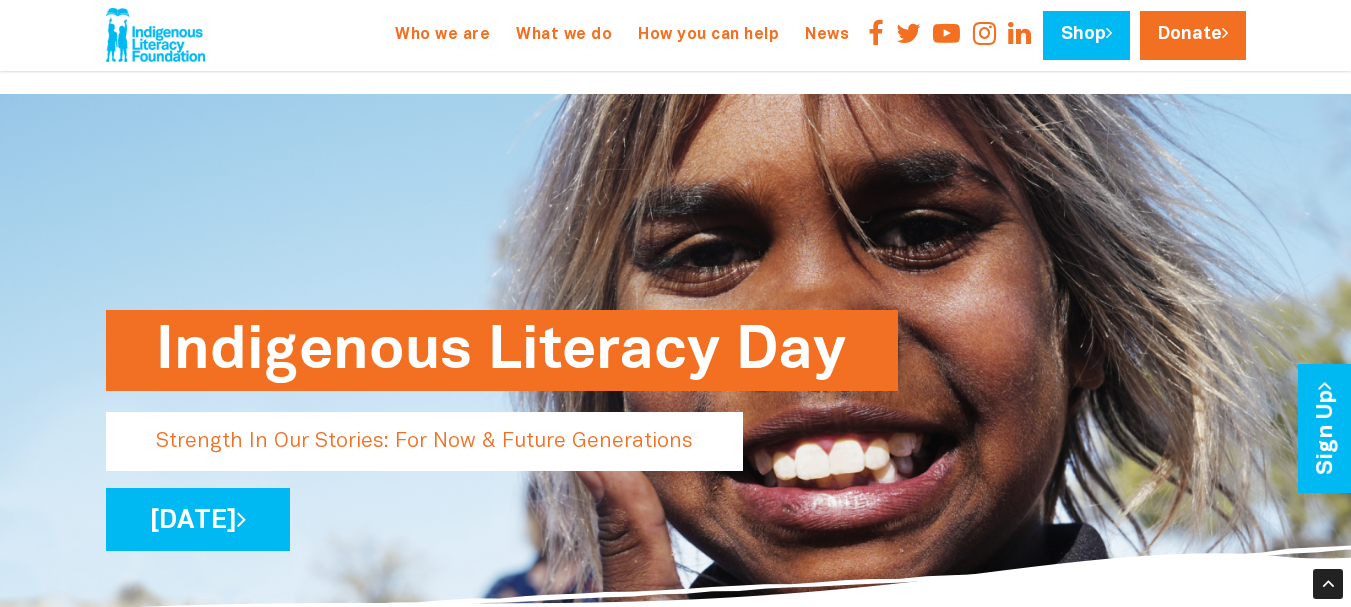 scroll, scrollTop: 1000, scrollLeft: 0, axis: vertical 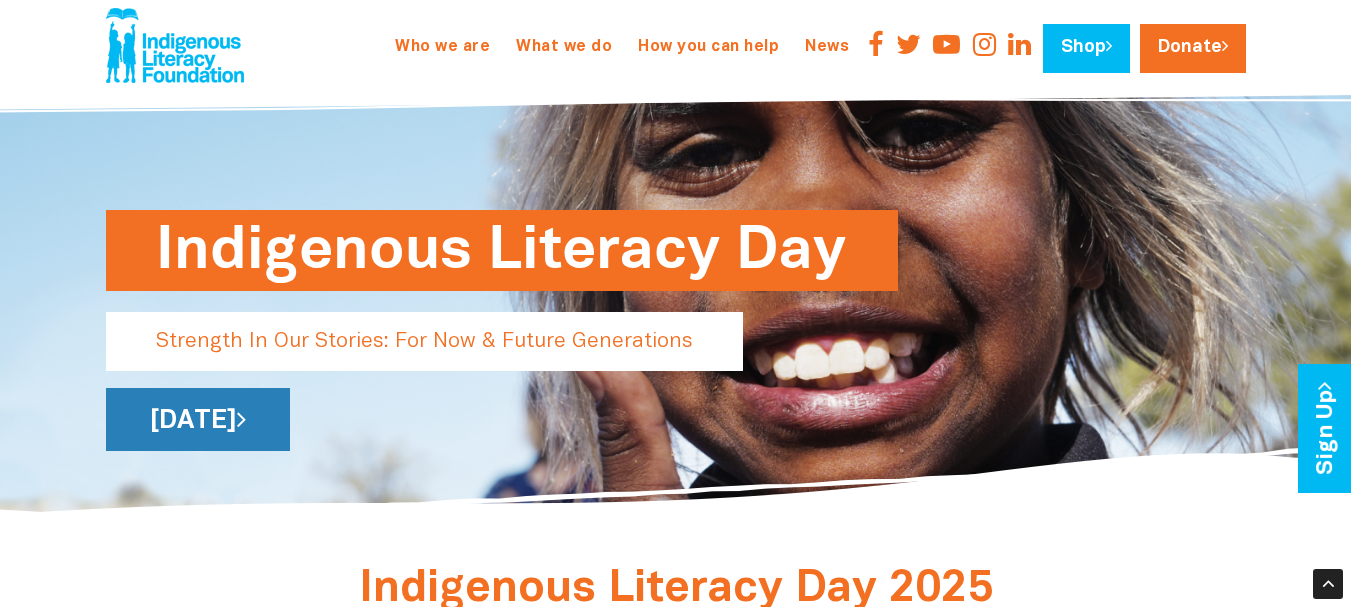 click on "Wednesday 3 September 2025" at bounding box center [198, 419] 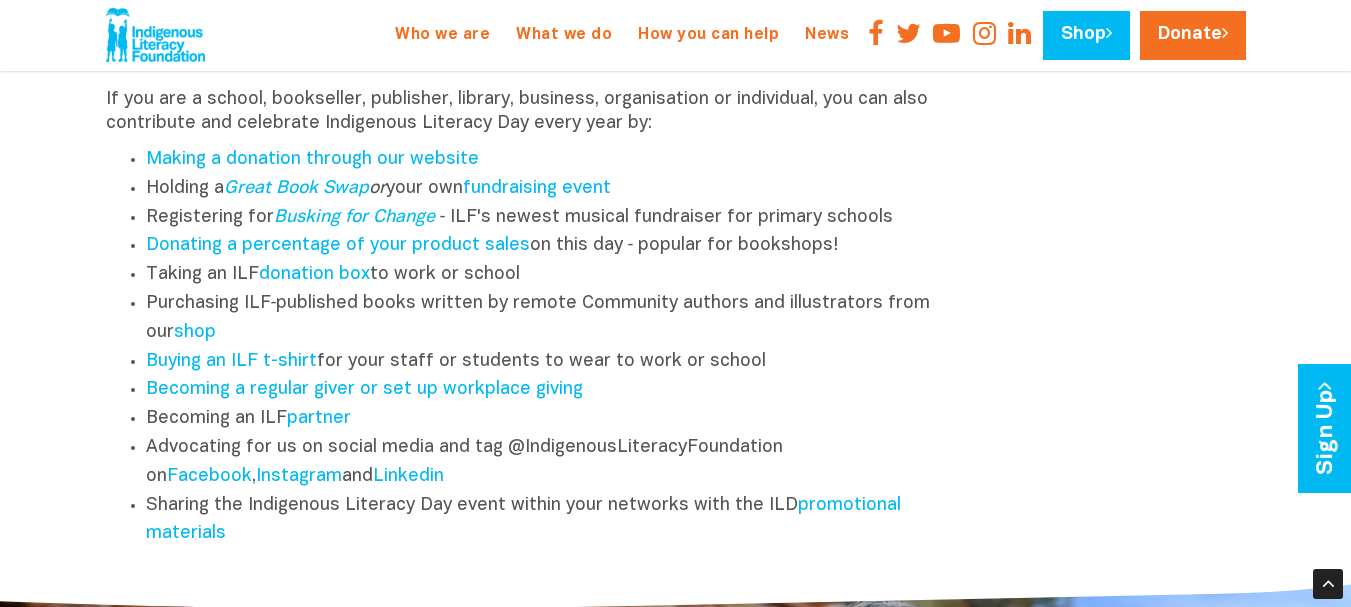 scroll, scrollTop: 2500, scrollLeft: 0, axis: vertical 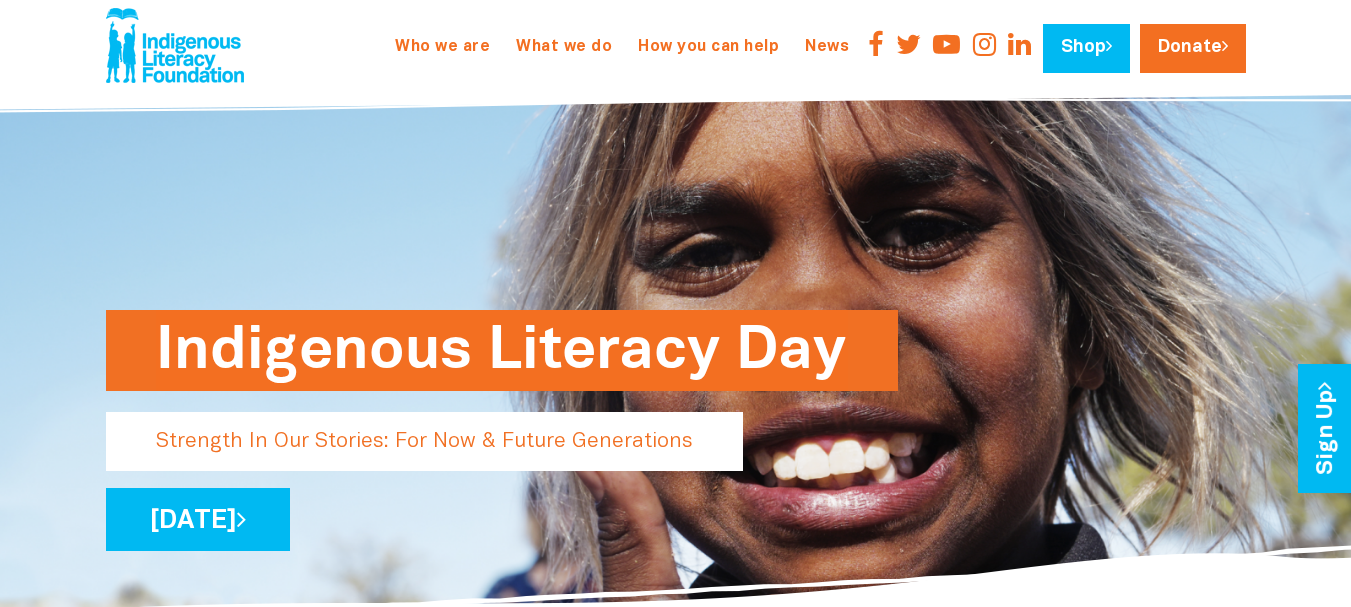 click on "Strength In Our Stories: For Now & Future Generations" at bounding box center [424, 441] 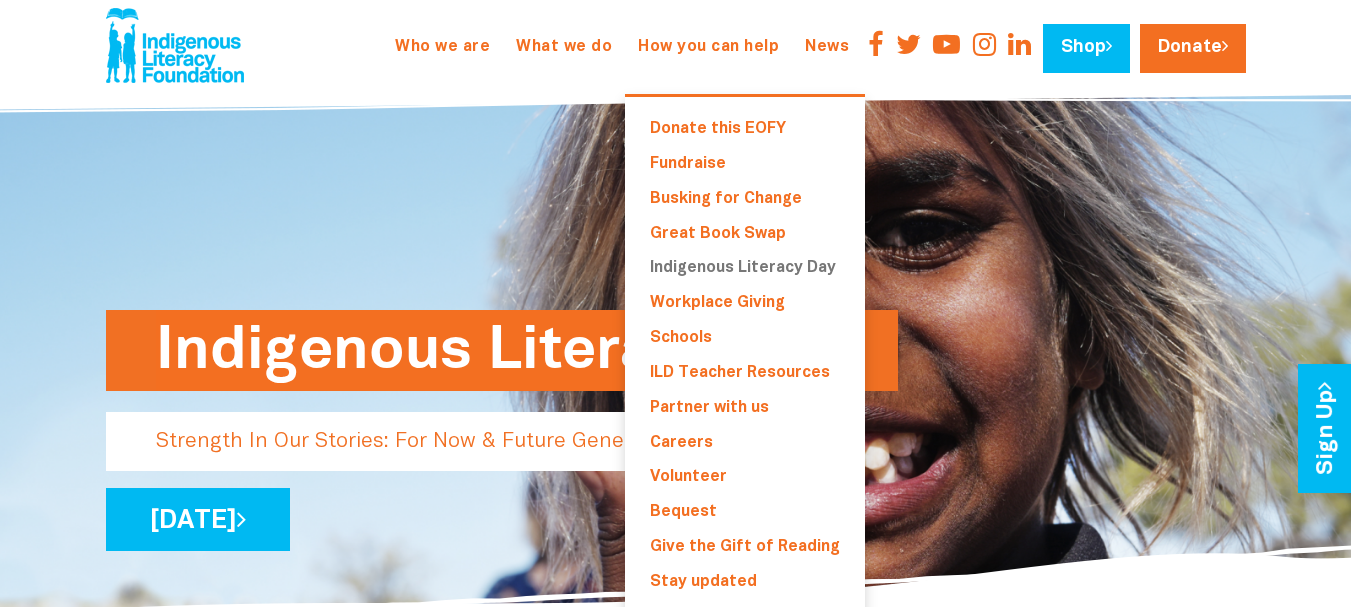 click on "Indigenous Literacy Day" at bounding box center [745, 268] 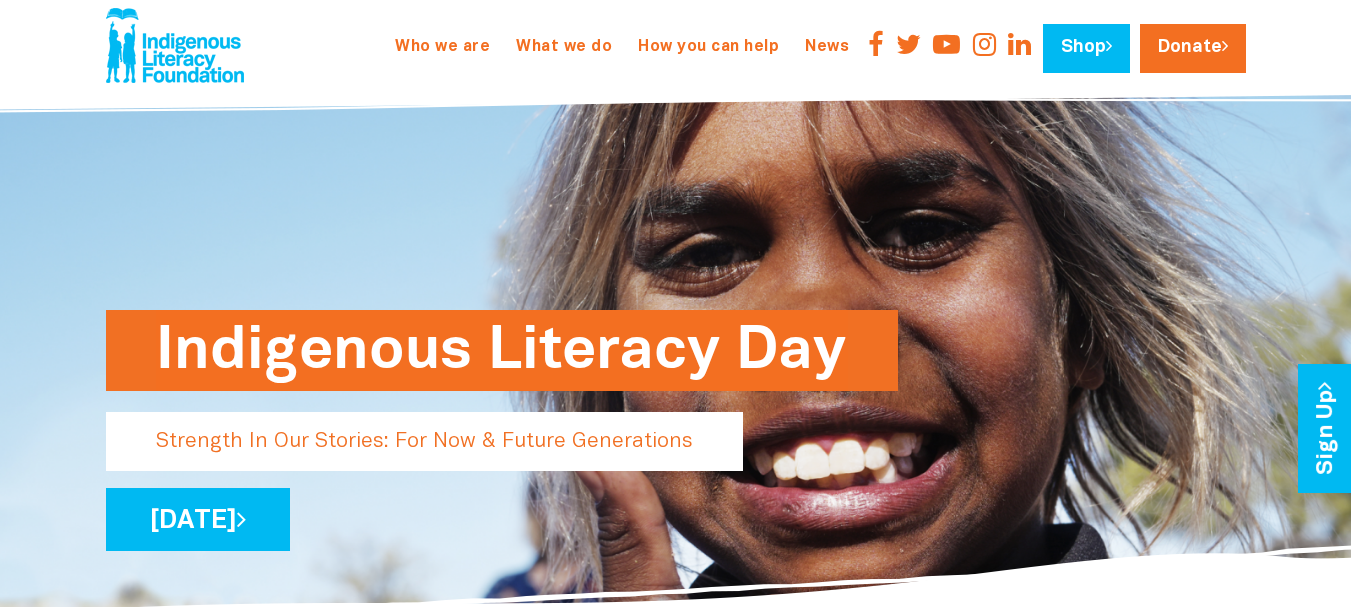 scroll, scrollTop: 0, scrollLeft: 0, axis: both 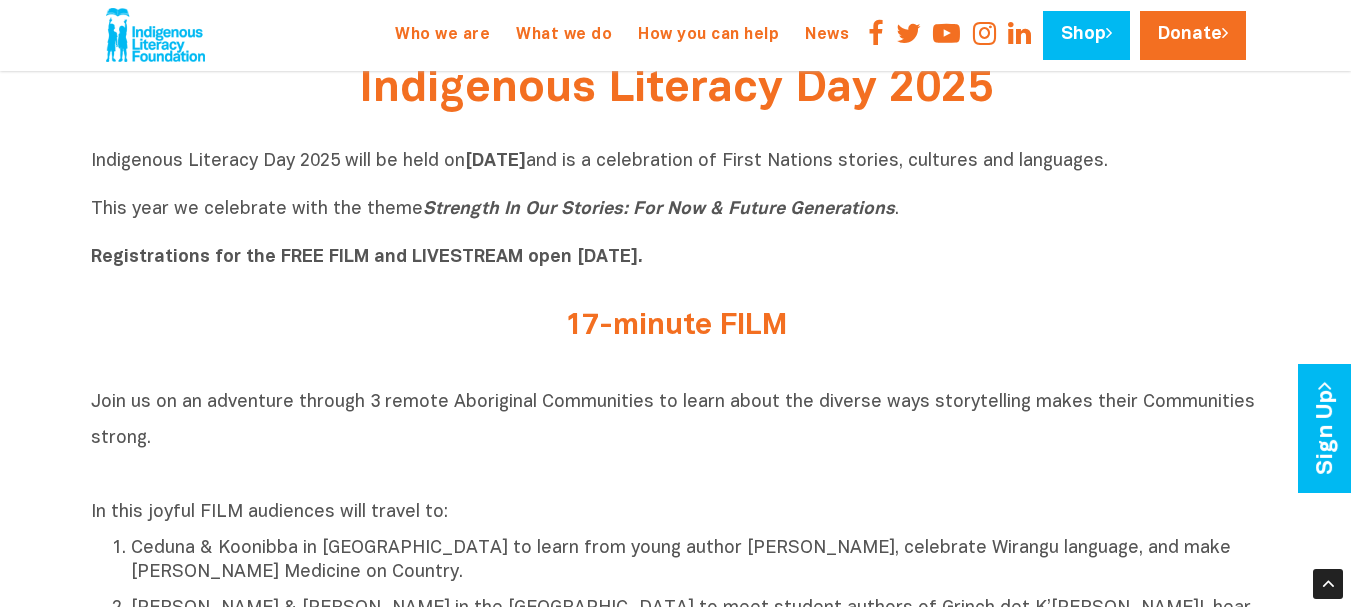 click on "Registrations for the FREE FILM and LIVESTREAM open 16 July 2025." at bounding box center [367, 257] 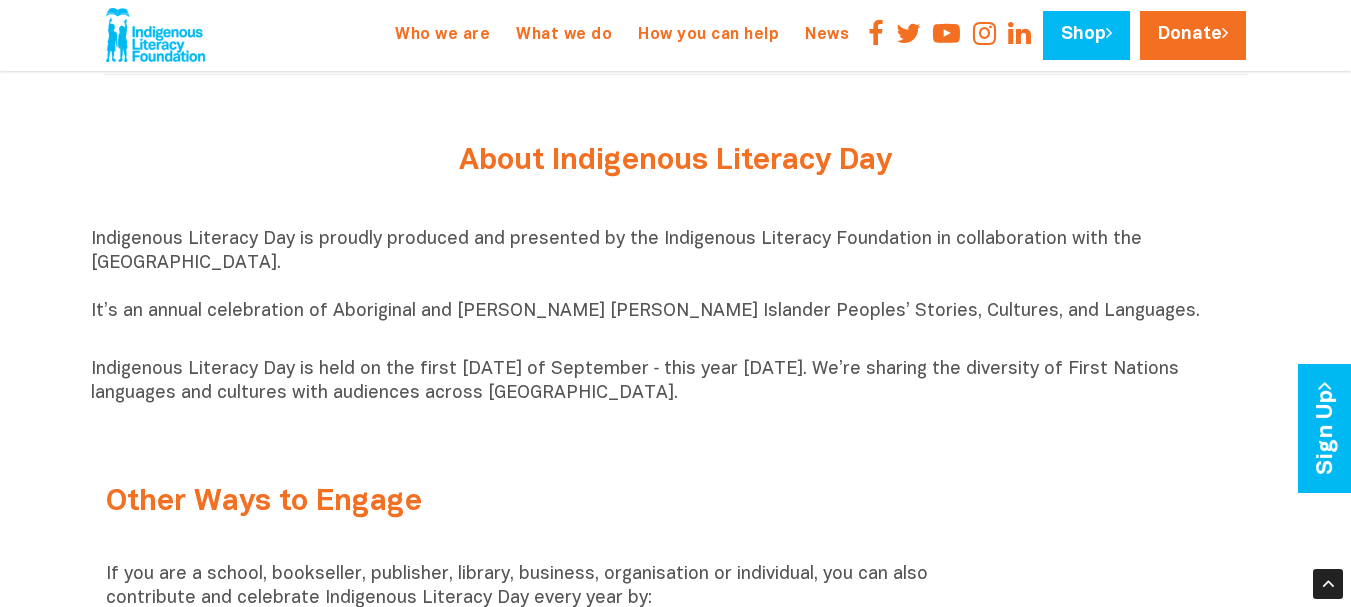 scroll, scrollTop: 2000, scrollLeft: 0, axis: vertical 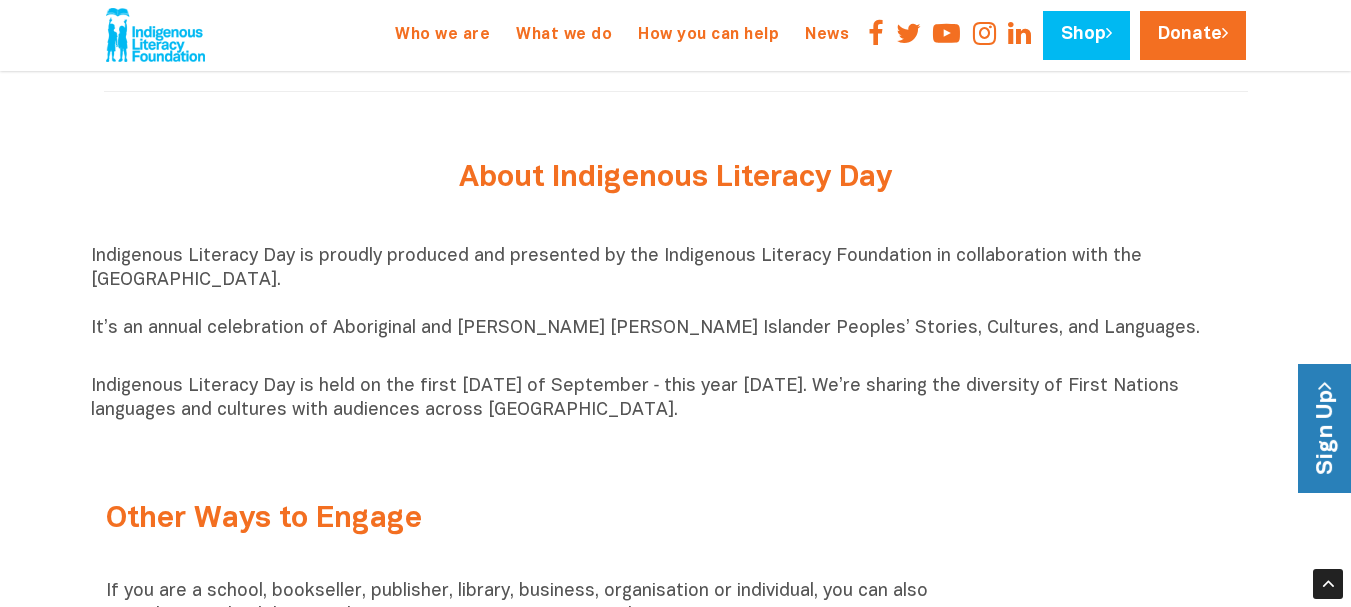 click on "Sign Up" at bounding box center (1326, 428) 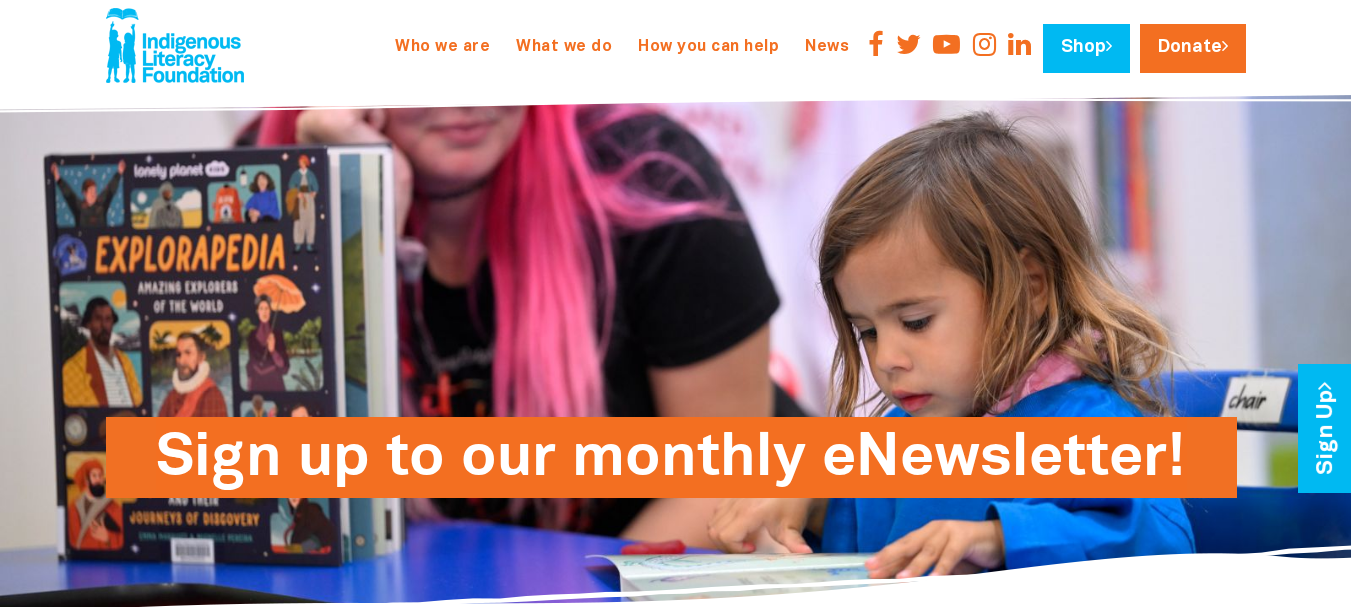 scroll, scrollTop: 0, scrollLeft: 0, axis: both 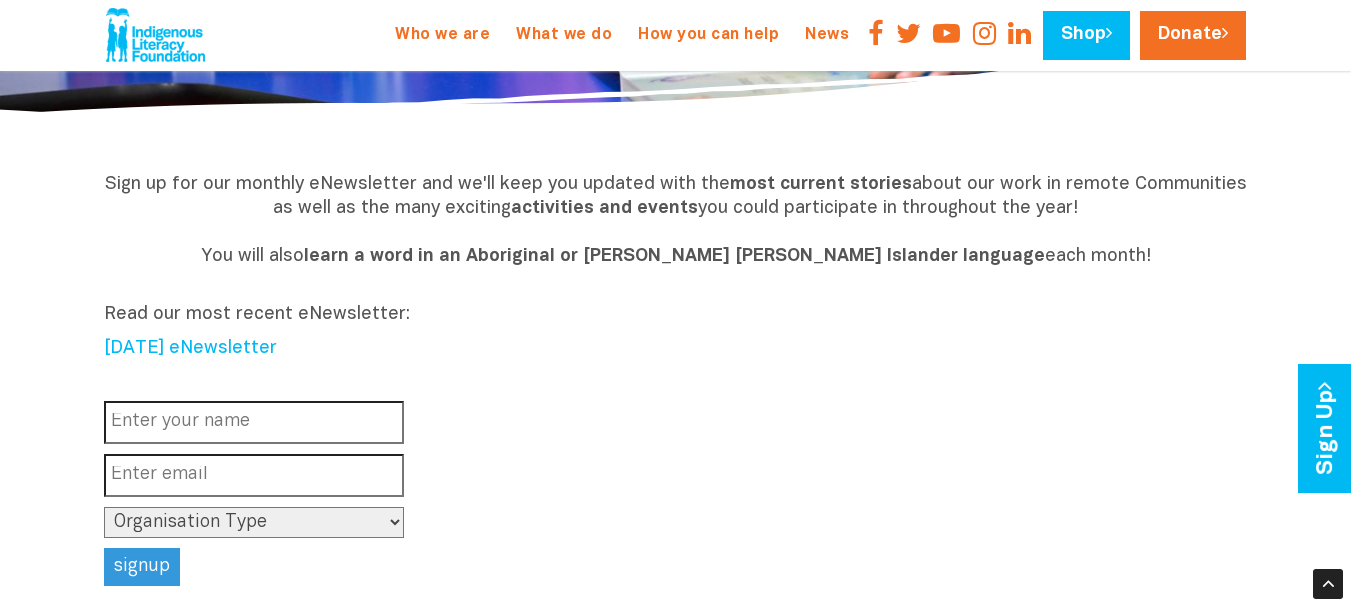 click at bounding box center (254, 422) 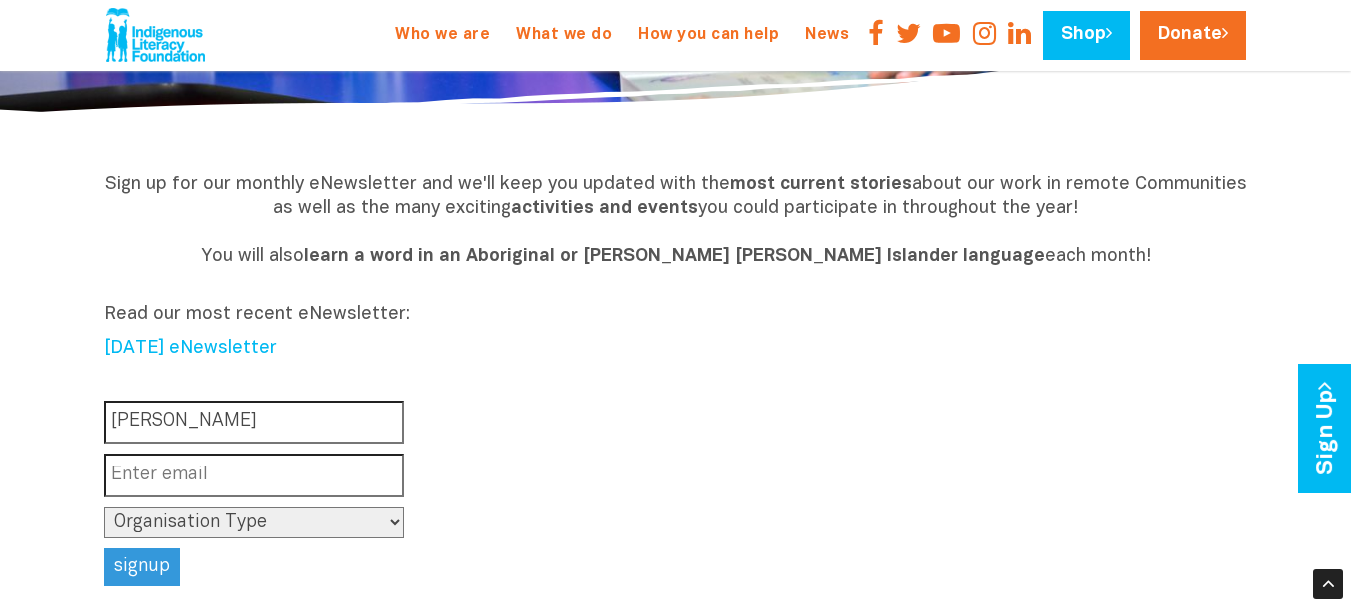 type on "[PERSON_NAME]" 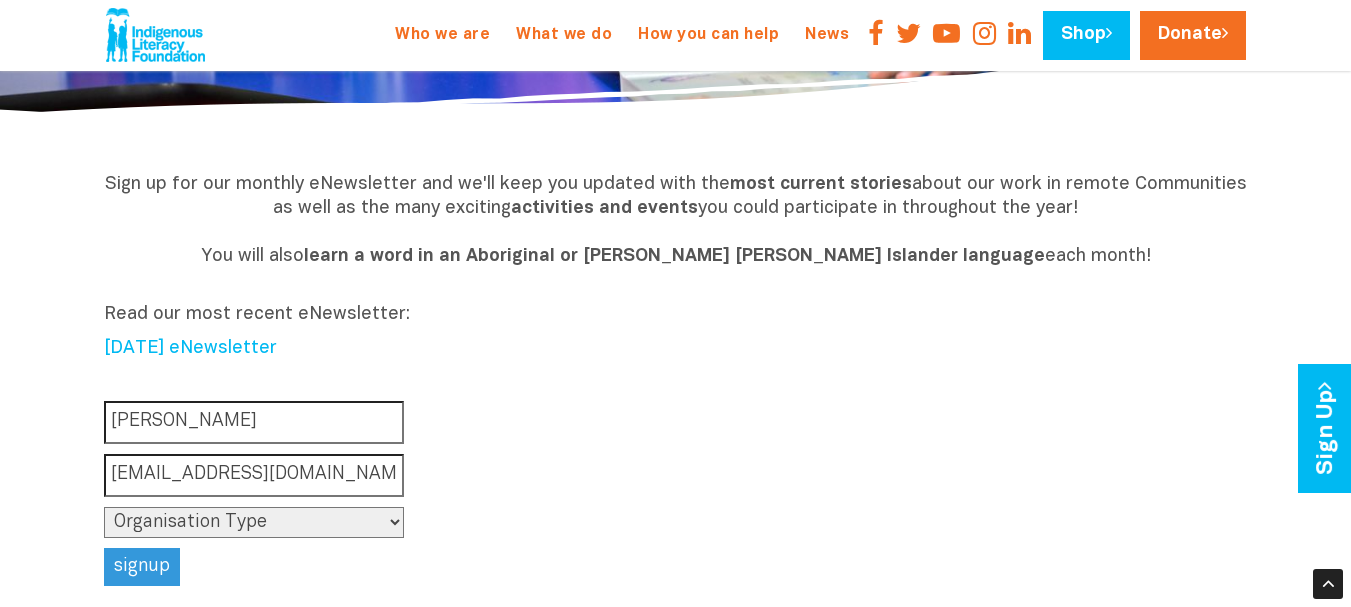 click on "Organisation Type
--None--
Individual
School
Business
Library
Other Organisation" at bounding box center (254, 522) 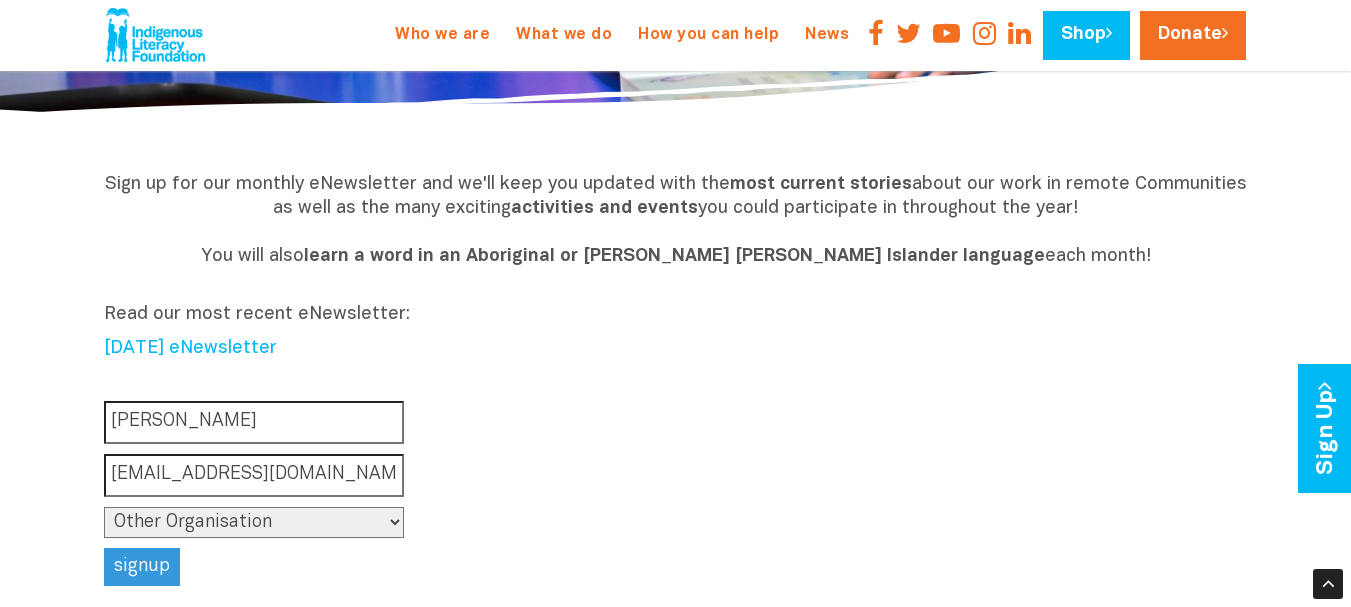 click on "Organisation Type
--None--
Individual
School
Business
Library
Other Organisation" at bounding box center [254, 522] 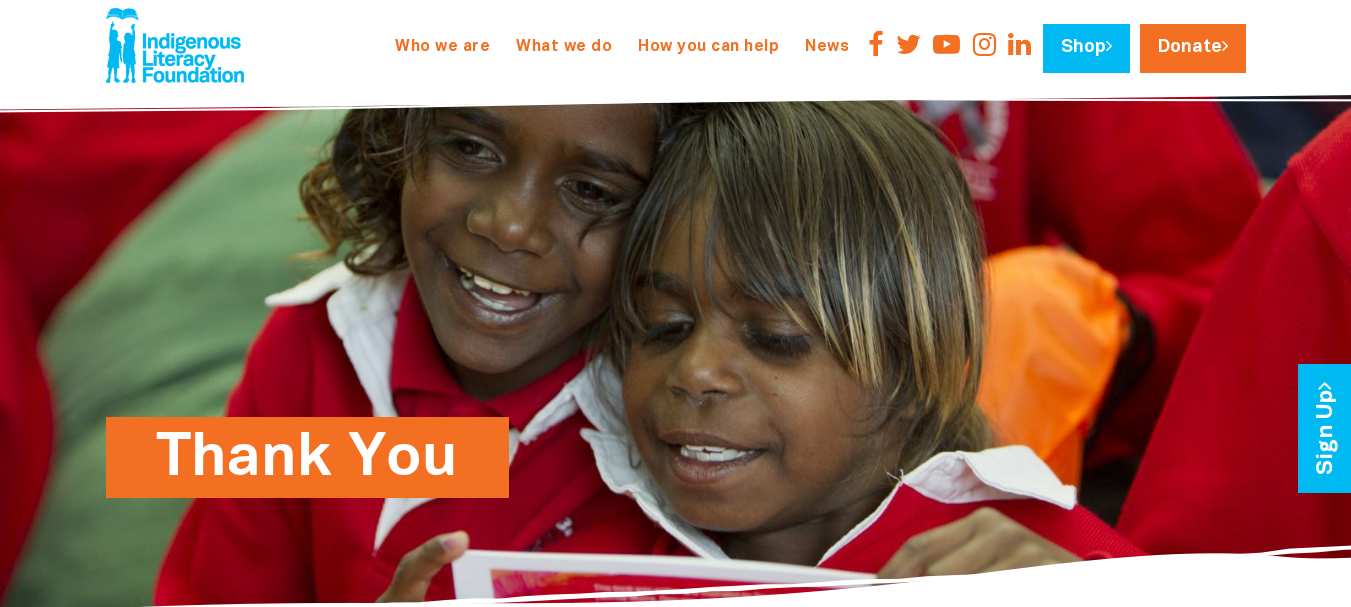 scroll, scrollTop: 0, scrollLeft: 0, axis: both 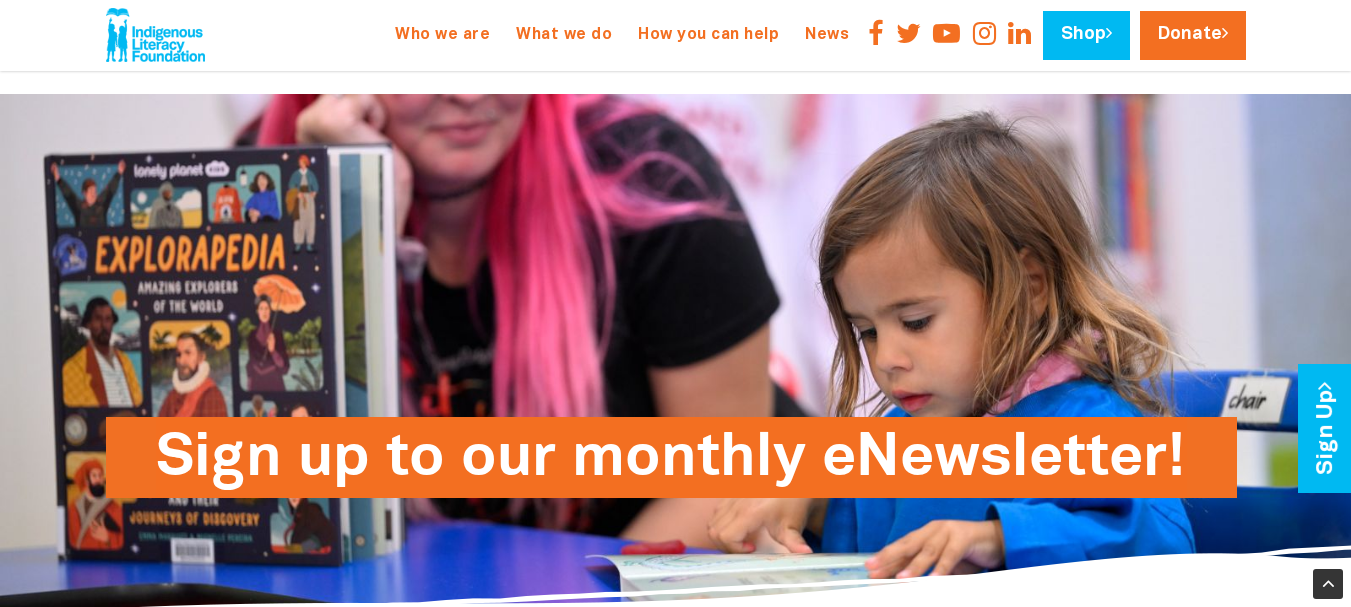 select on "Other Organisation" 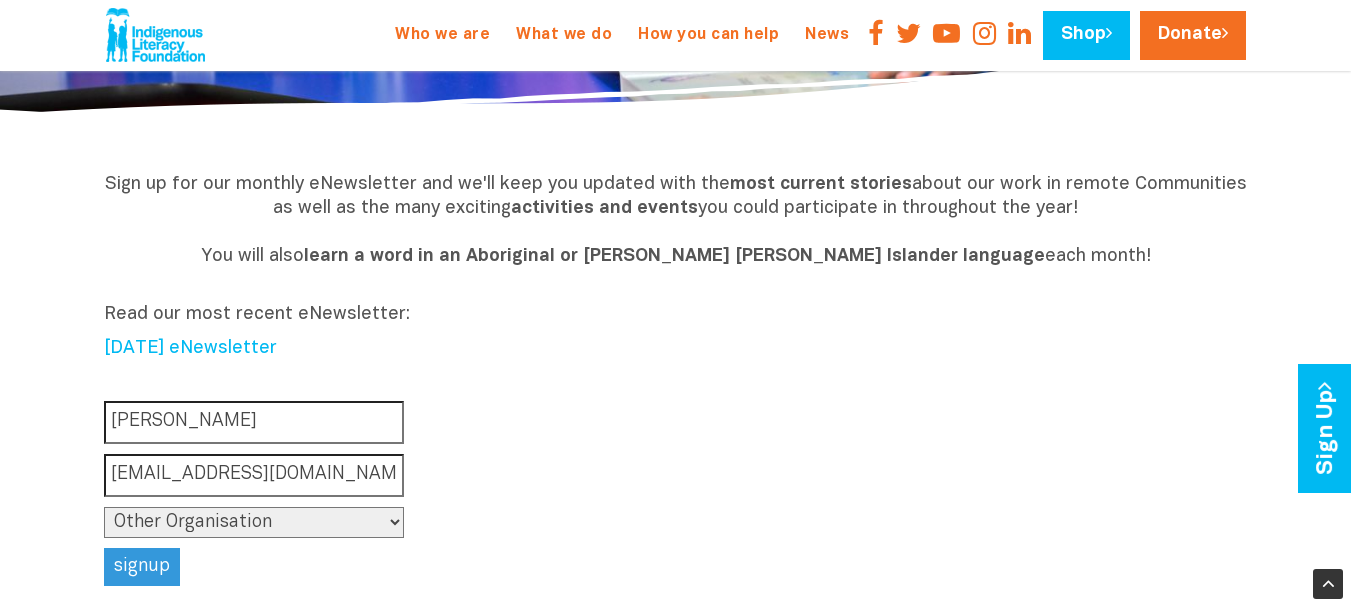 scroll, scrollTop: 0, scrollLeft: 0, axis: both 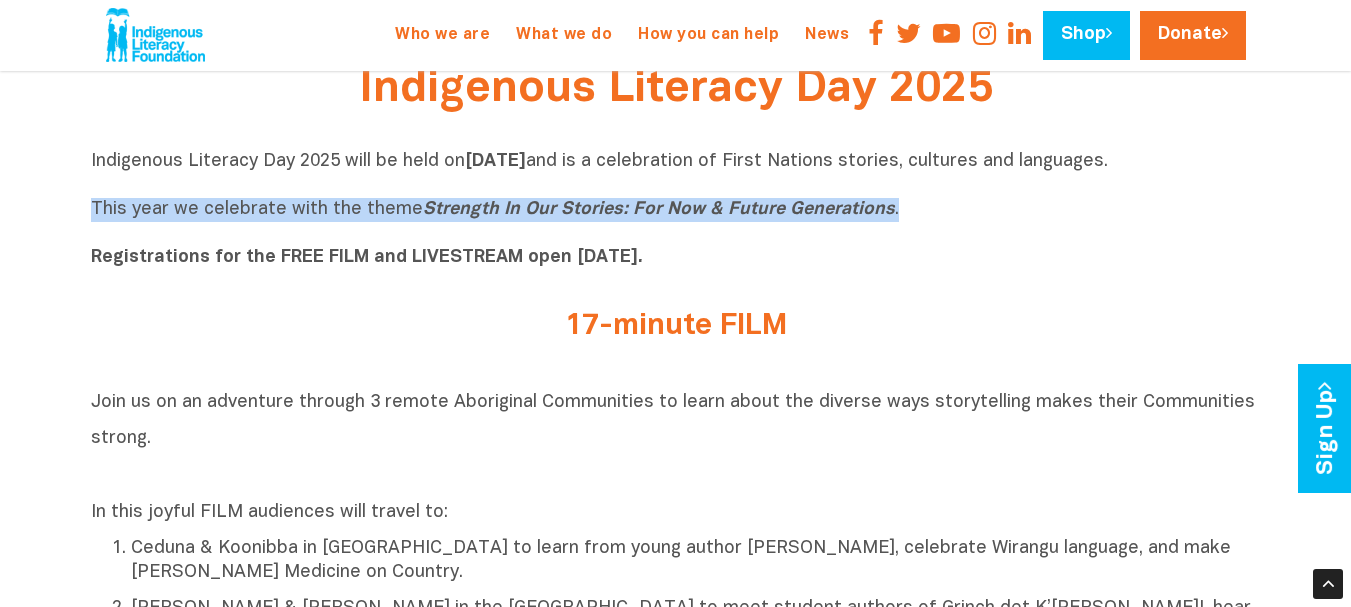 drag, startPoint x: 889, startPoint y: 212, endPoint x: 88, endPoint y: 206, distance: 801.02246 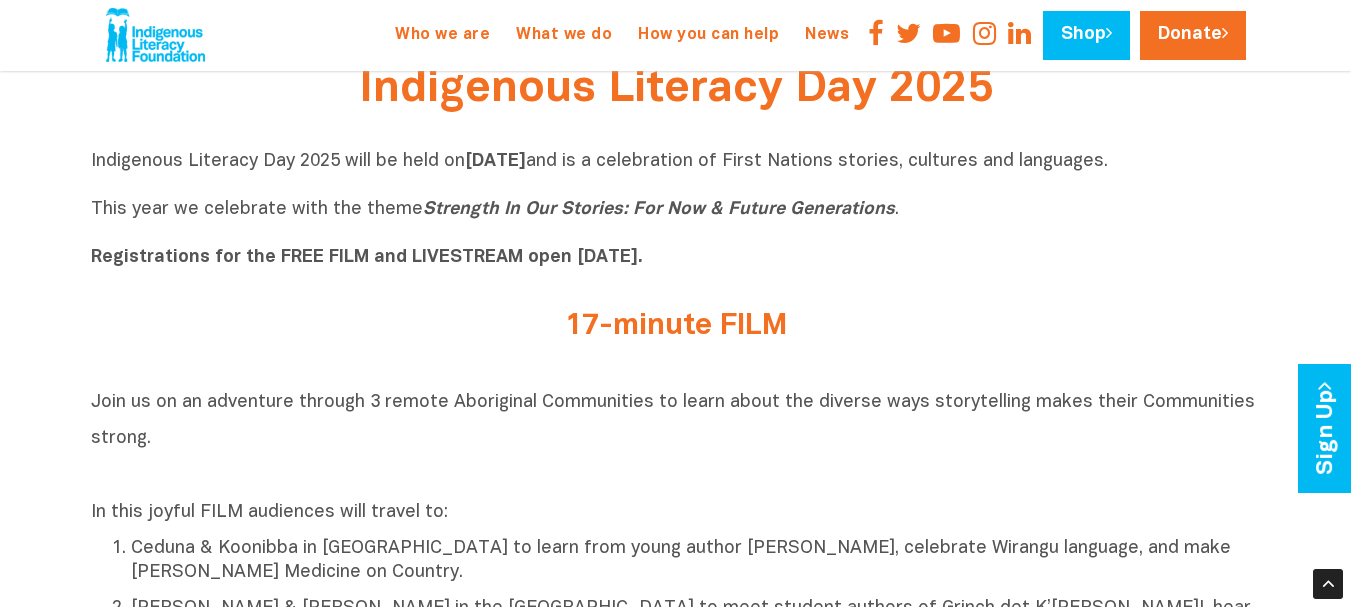 click on "Registrations for the FREE FILM and LIVESTREAM open [DATE]." at bounding box center (367, 257) 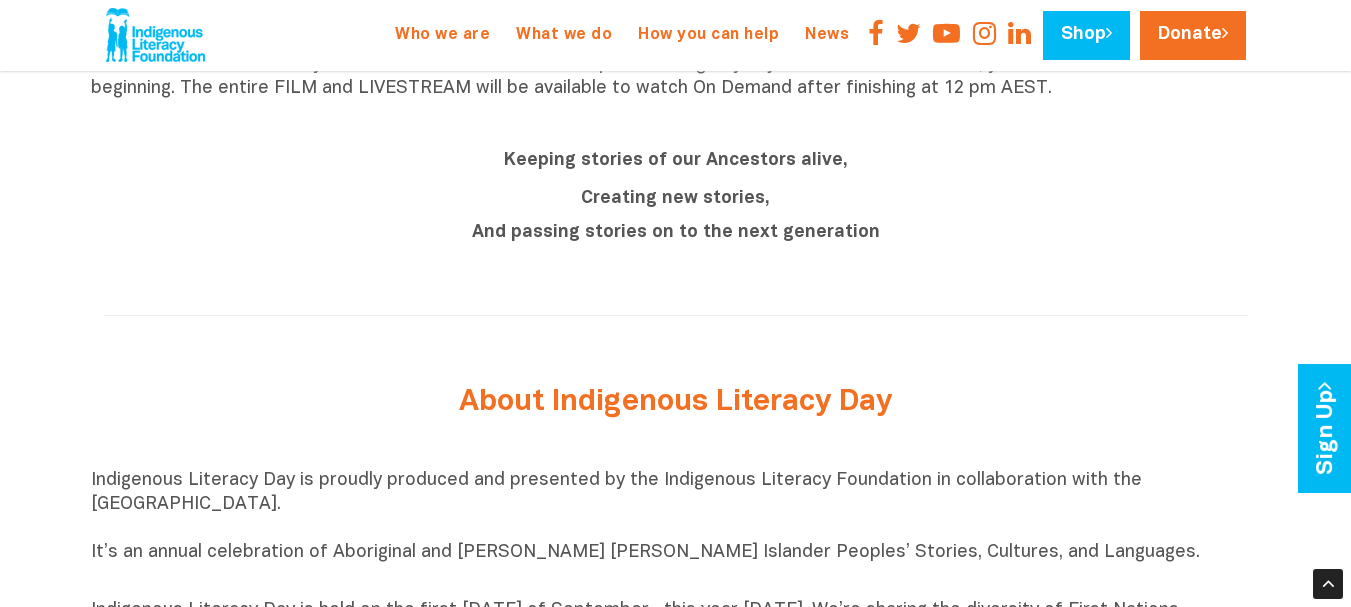 scroll, scrollTop: 1700, scrollLeft: 0, axis: vertical 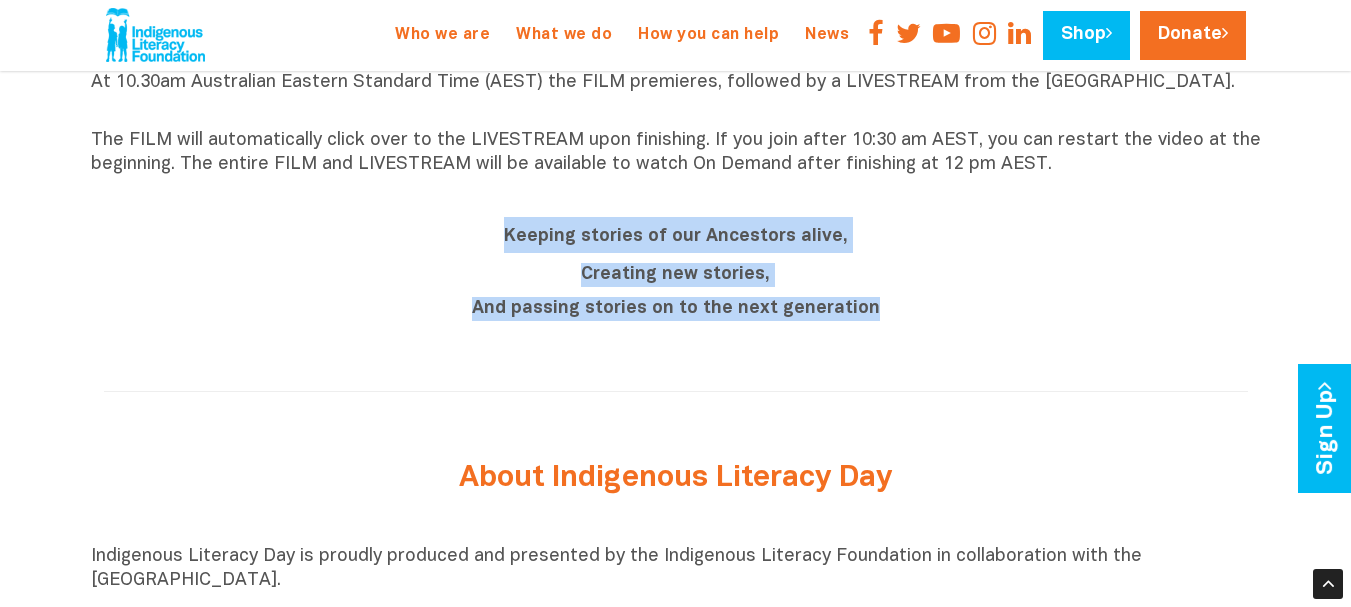 drag, startPoint x: 870, startPoint y: 314, endPoint x: 505, endPoint y: 247, distance: 371.09836 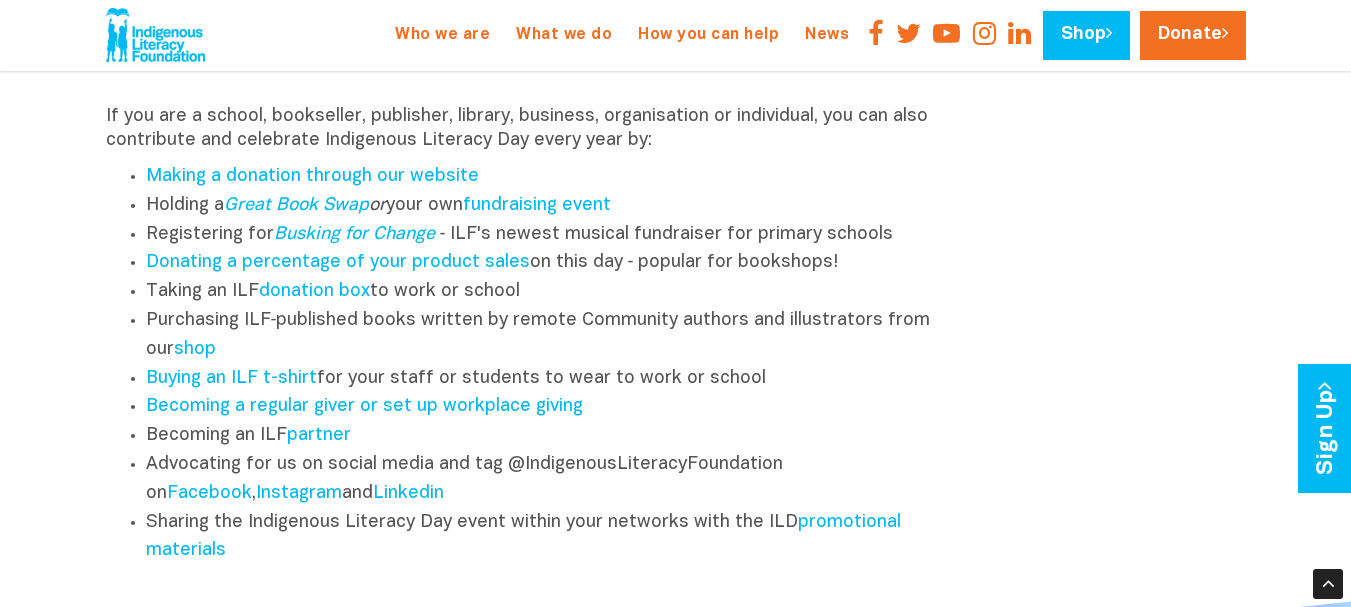 scroll, scrollTop: 2500, scrollLeft: 0, axis: vertical 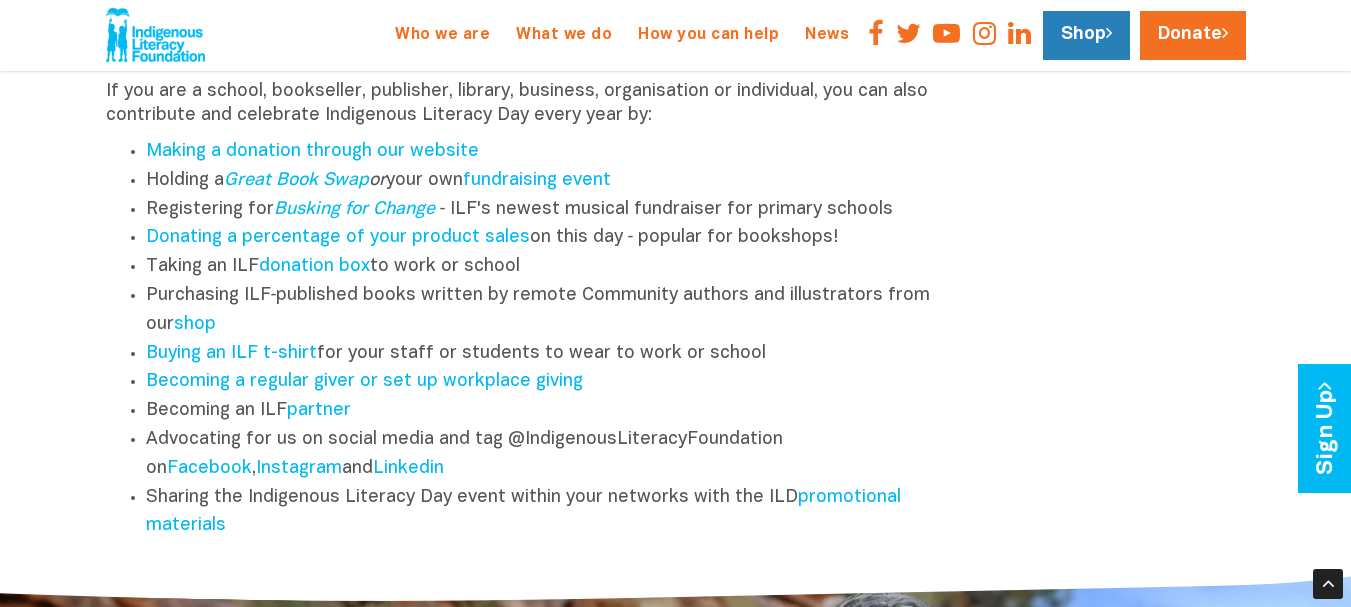 click on "Shop" at bounding box center [1086, 35] 